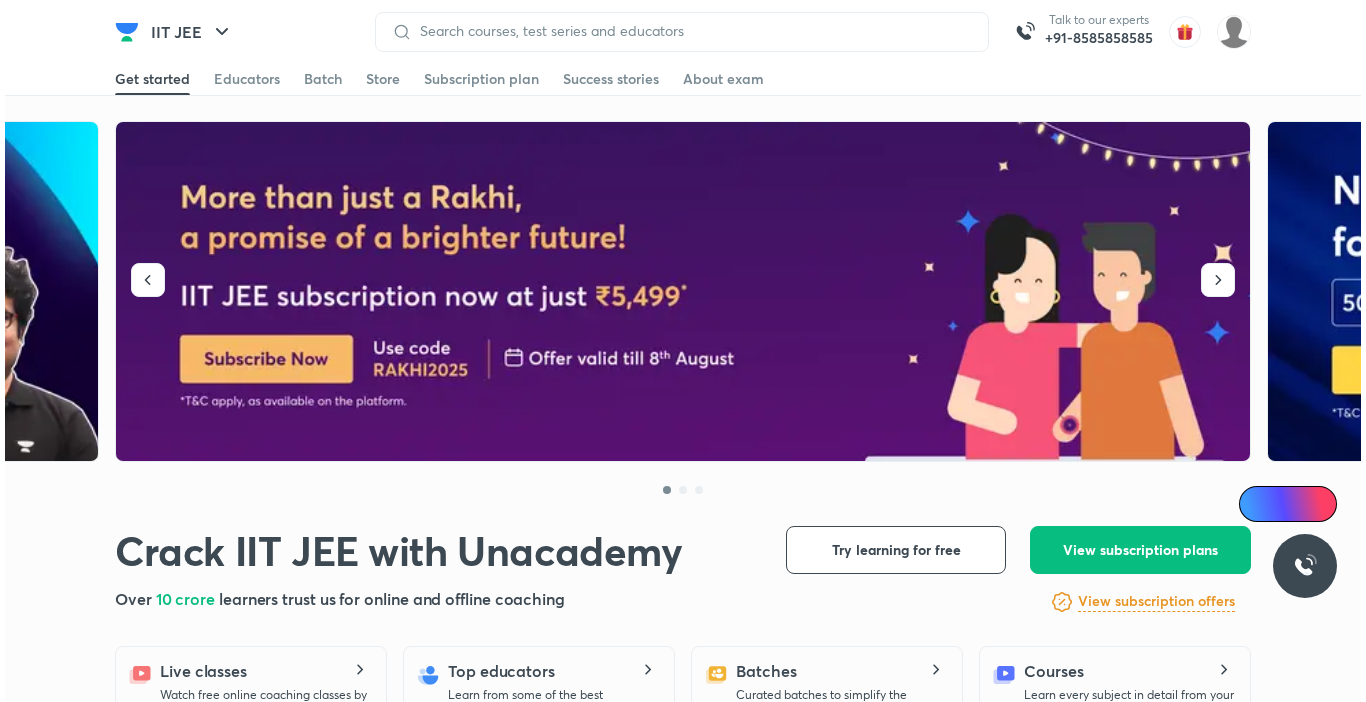 scroll, scrollTop: 0, scrollLeft: 0, axis: both 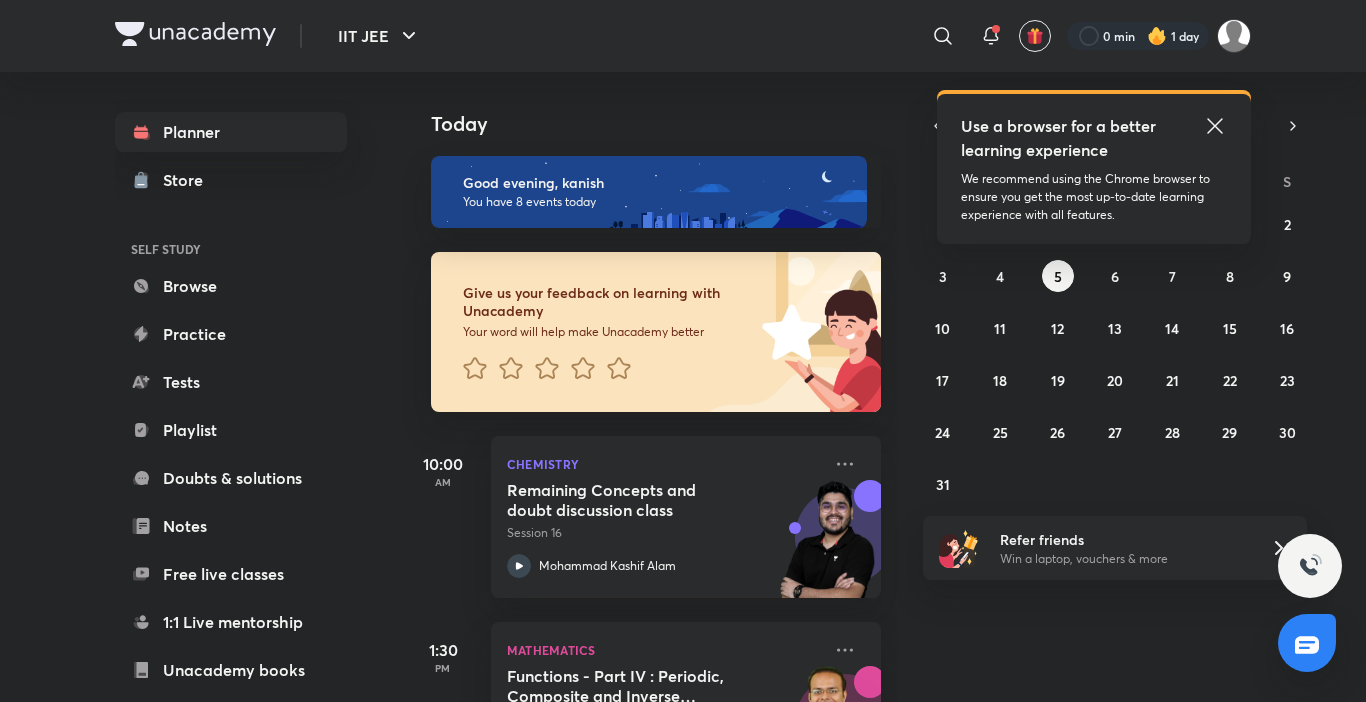 click 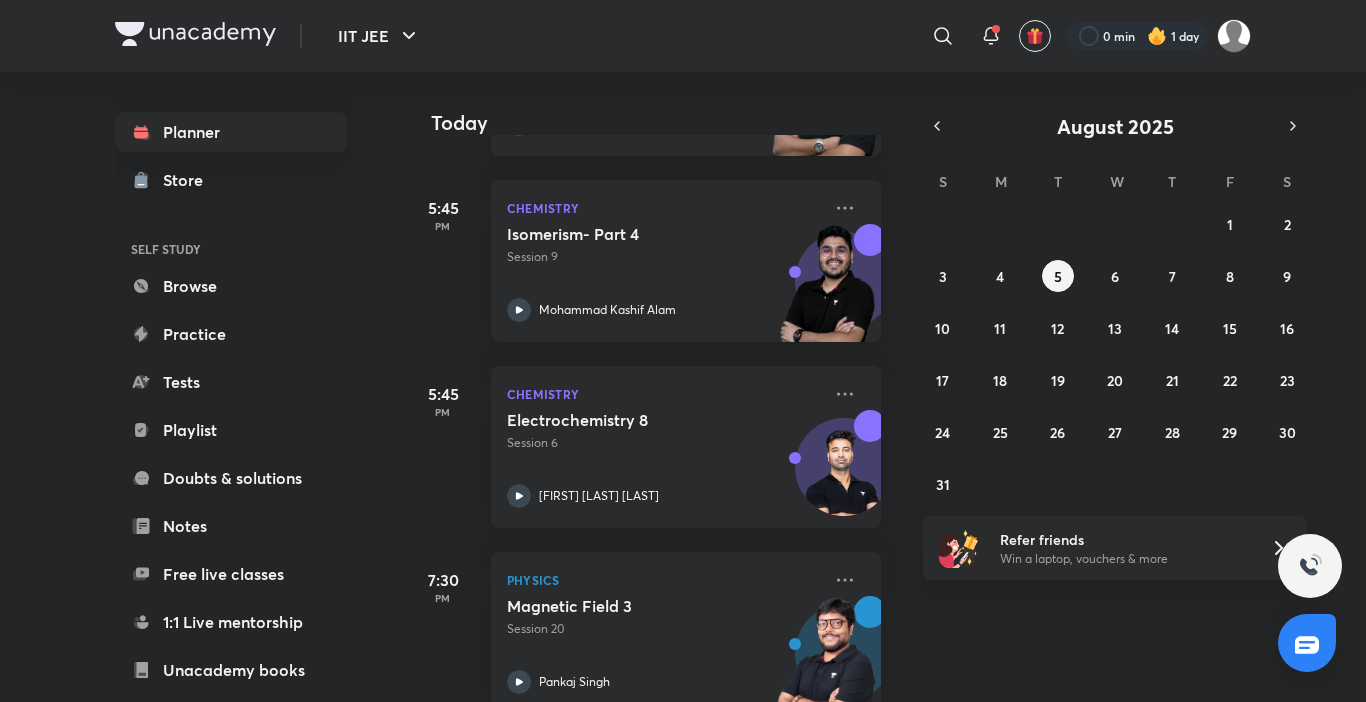 scroll, scrollTop: 1229, scrollLeft: 0, axis: vertical 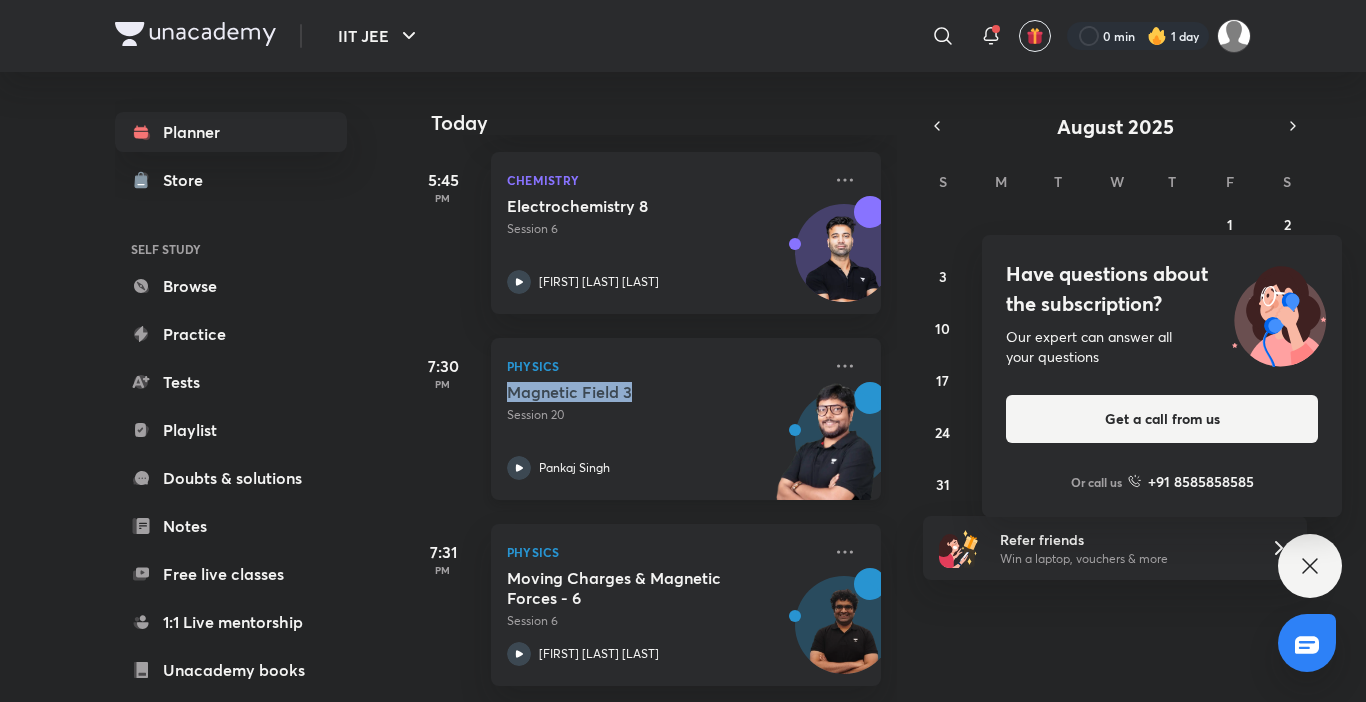 drag, startPoint x: 509, startPoint y: 378, endPoint x: 690, endPoint y: 373, distance: 181.06905 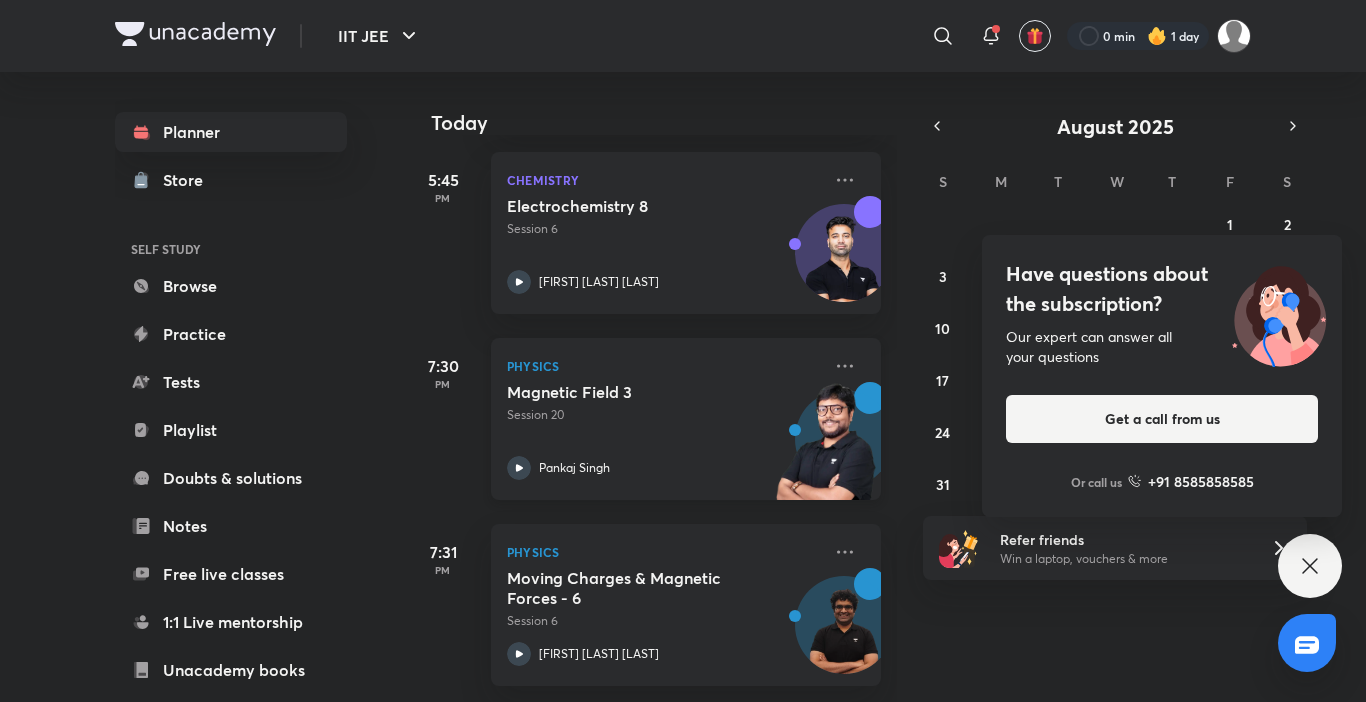 click on "Session 20" at bounding box center [664, 415] 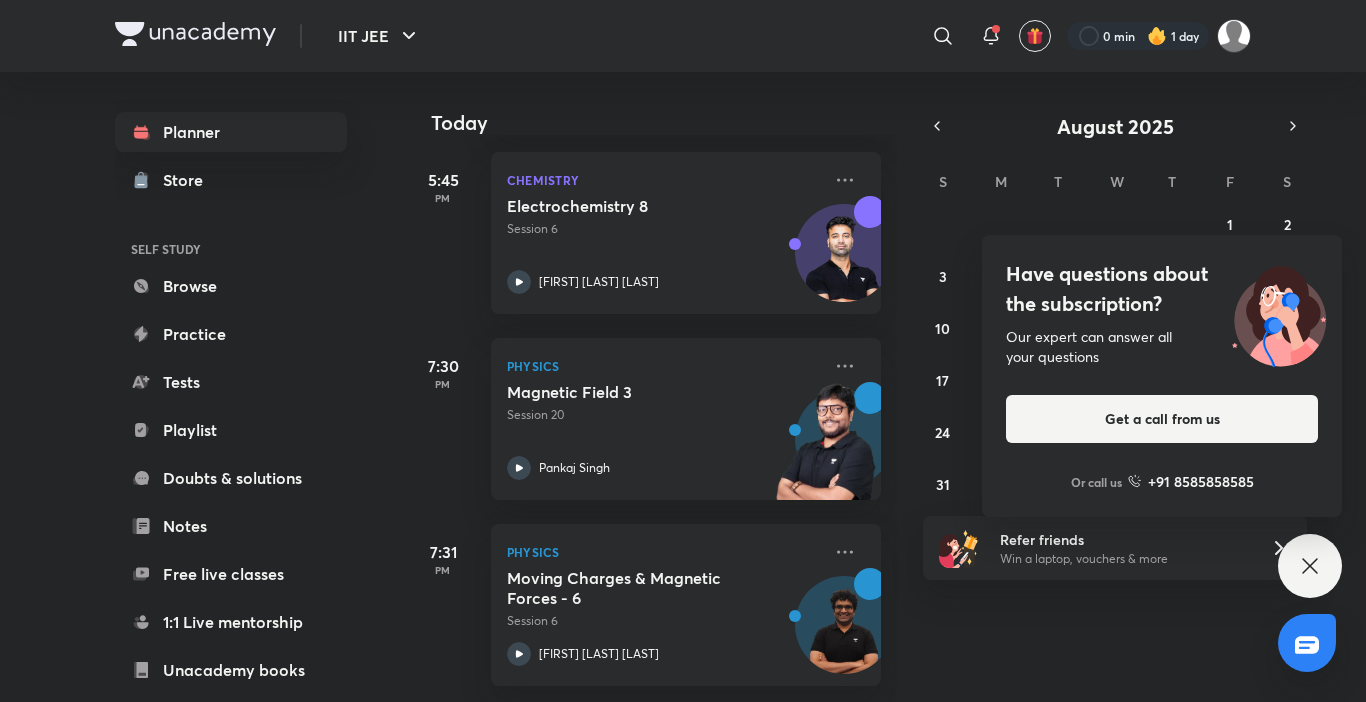 click on "Have questions about the subscription? Our expert can answer all your questions Get a call from us Or call us +91 8585858585" at bounding box center (1310, 566) 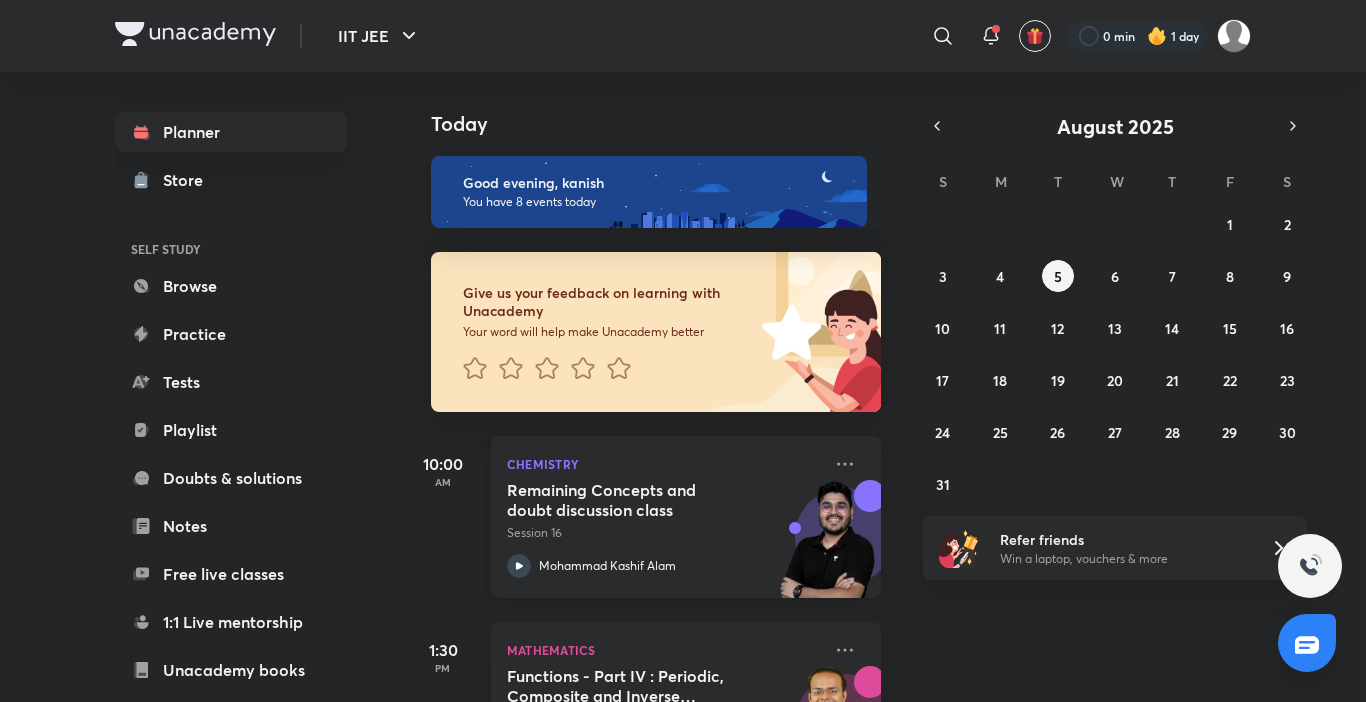 scroll, scrollTop: 500, scrollLeft: 0, axis: vertical 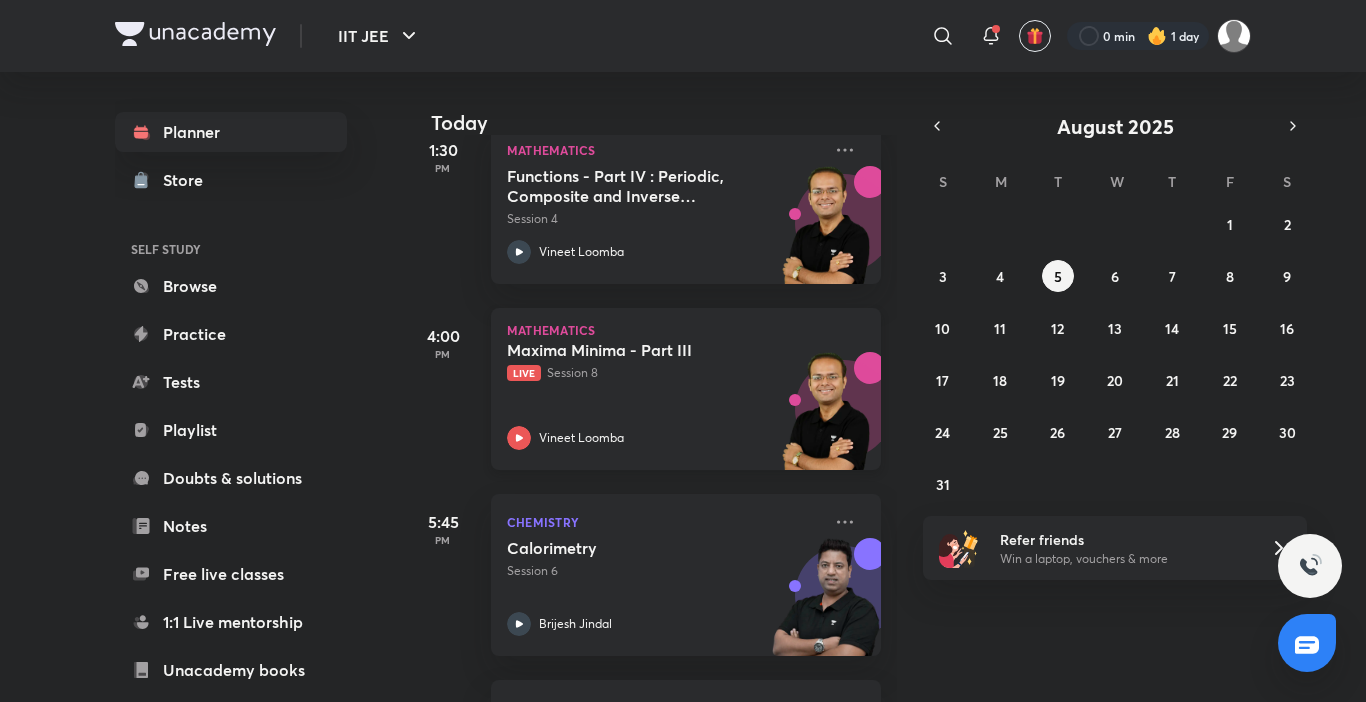 click on "Maxima Minima - Part III Live Session 8 [FIRST]" at bounding box center [664, 395] 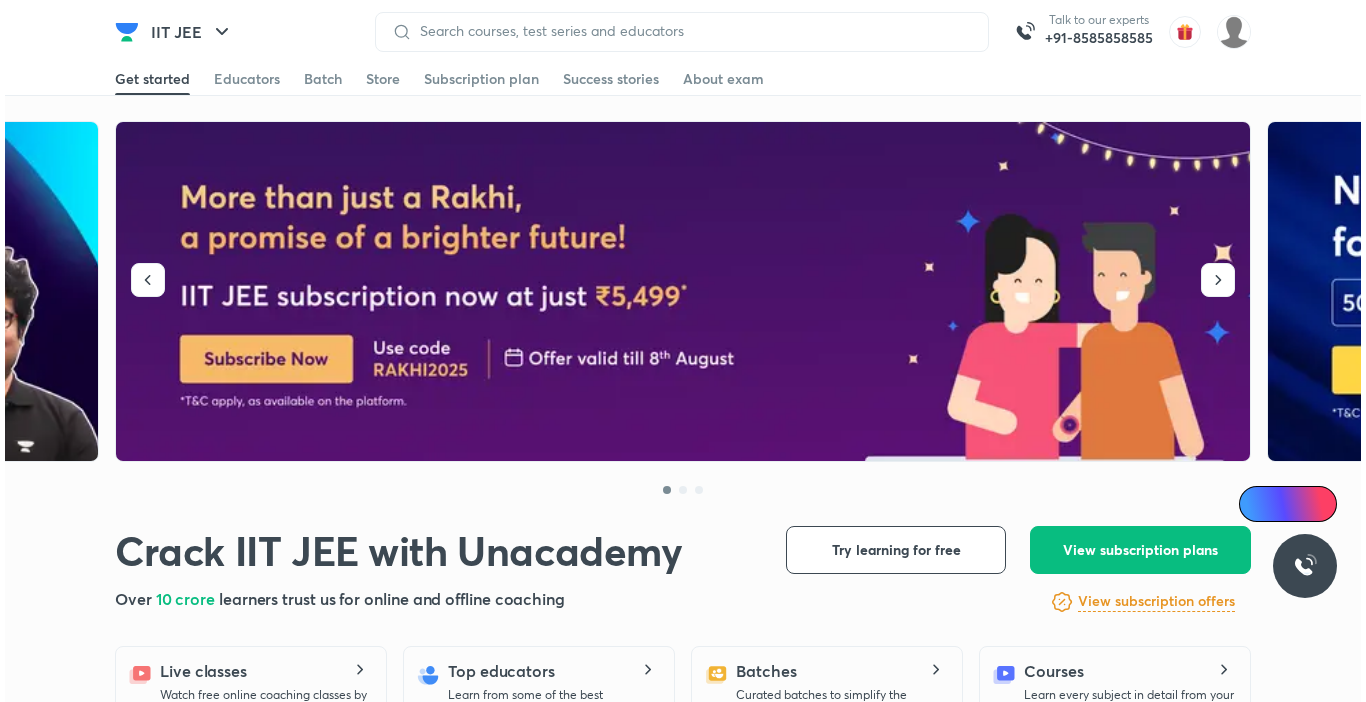 scroll, scrollTop: 0, scrollLeft: 0, axis: both 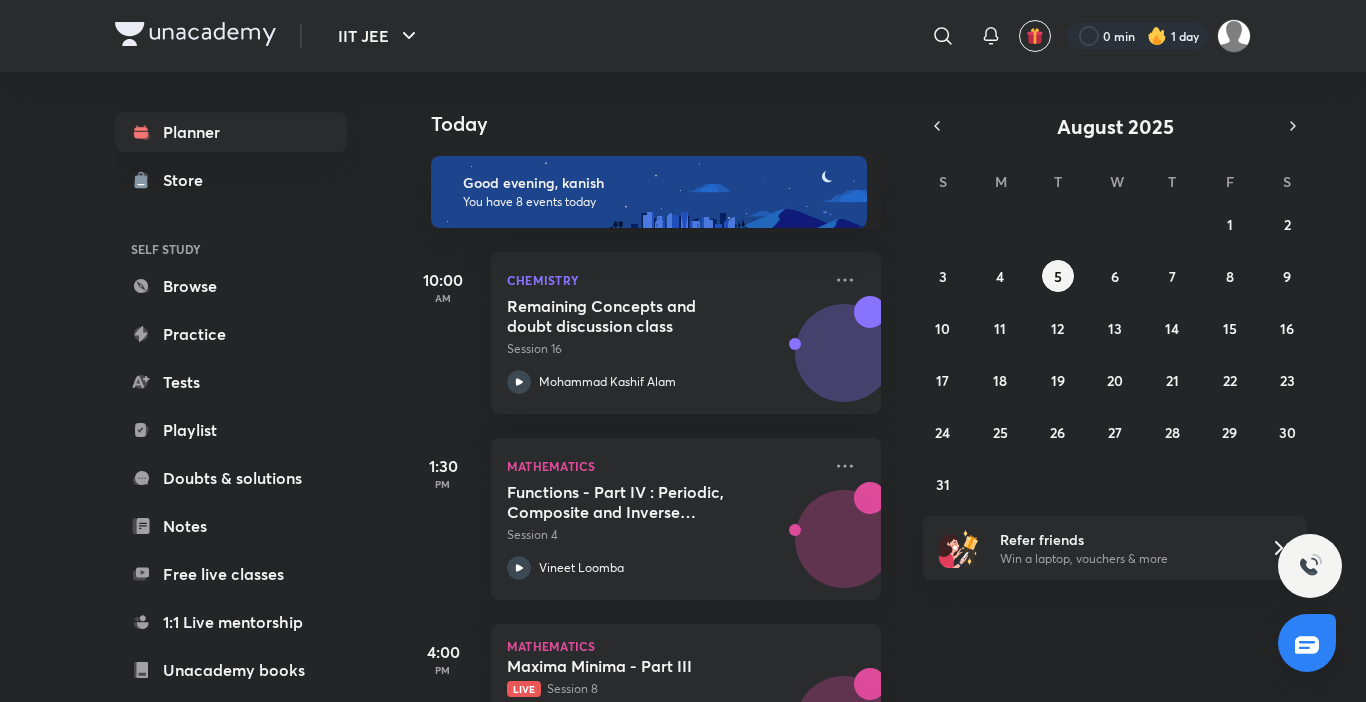 click on "IIT JEE ​ 0 min 1 day" at bounding box center (683, 36) 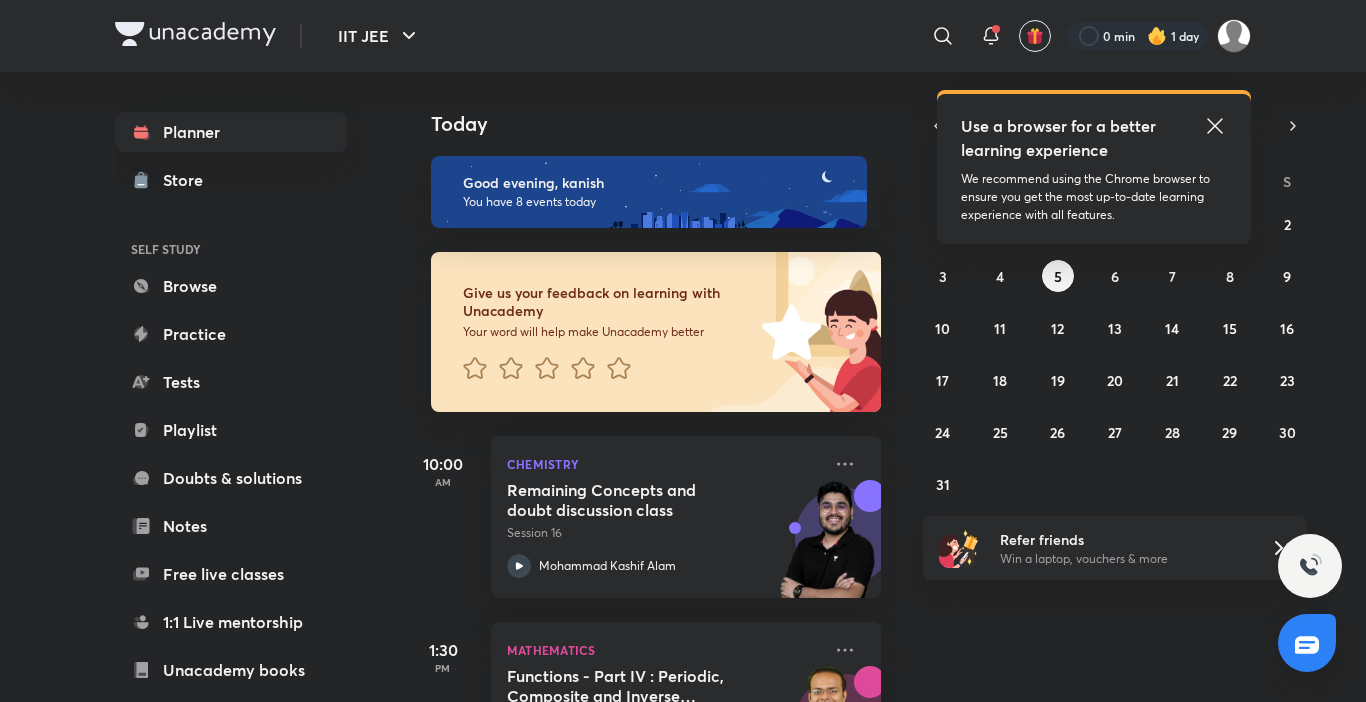 click 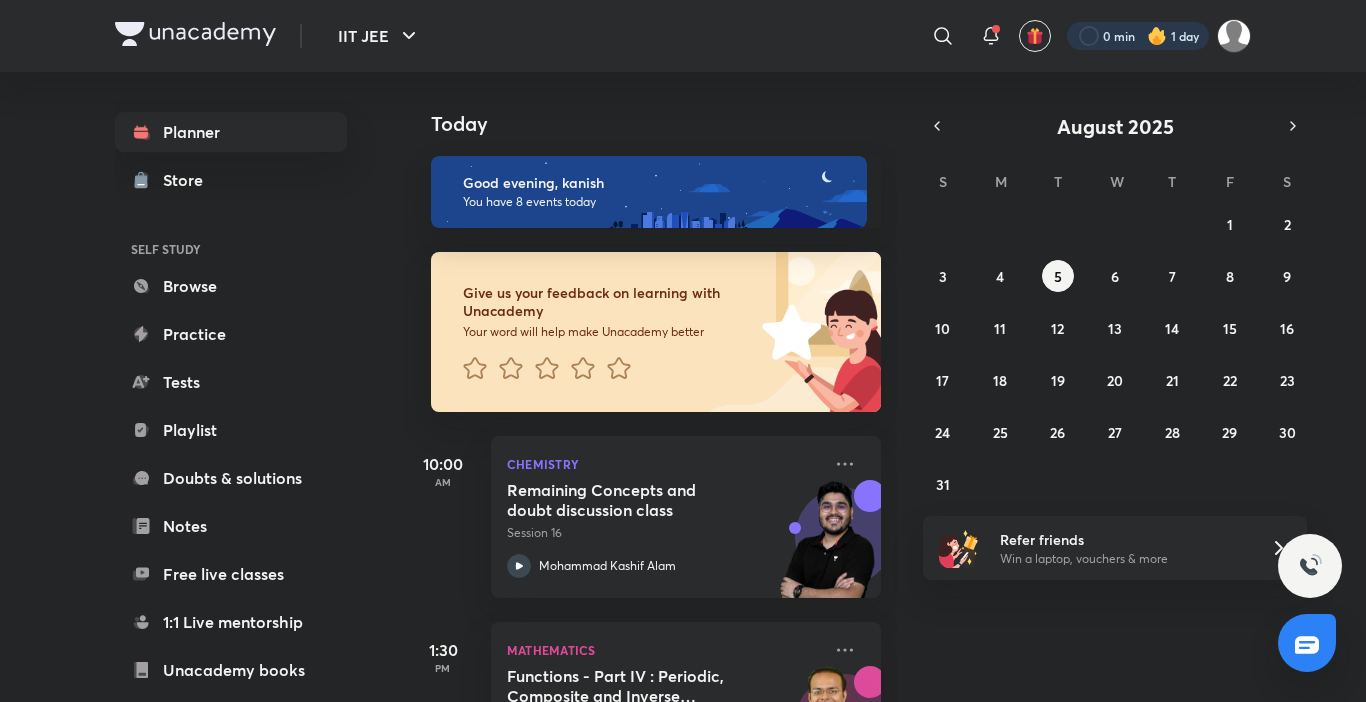 click at bounding box center (1138, 36) 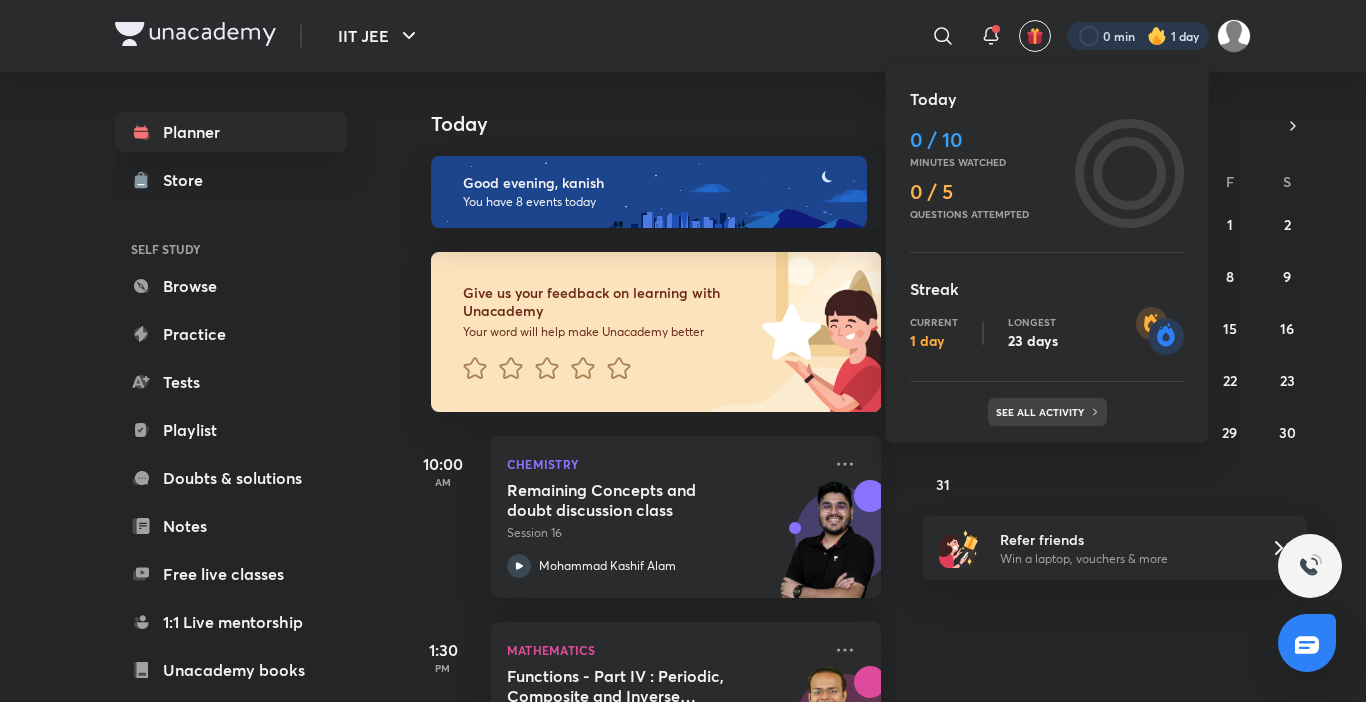 click on "See all activity" at bounding box center (1047, 412) 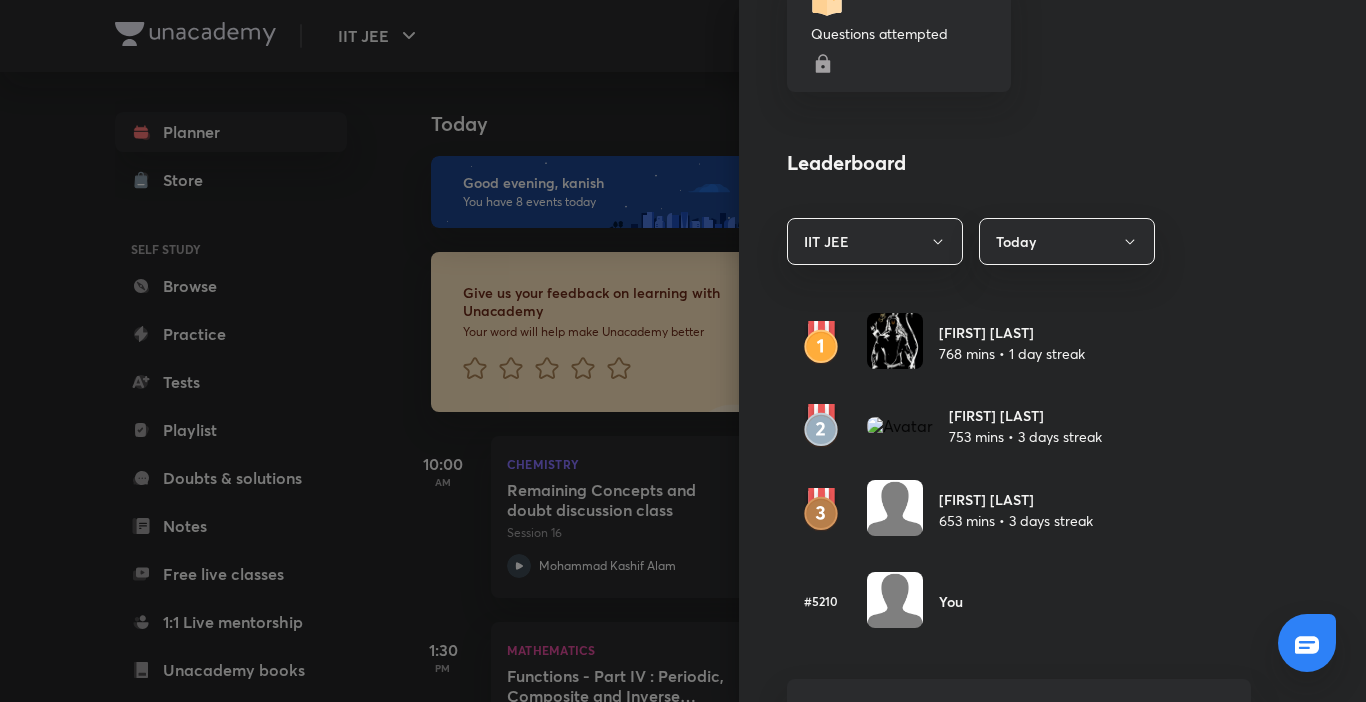scroll, scrollTop: 500, scrollLeft: 0, axis: vertical 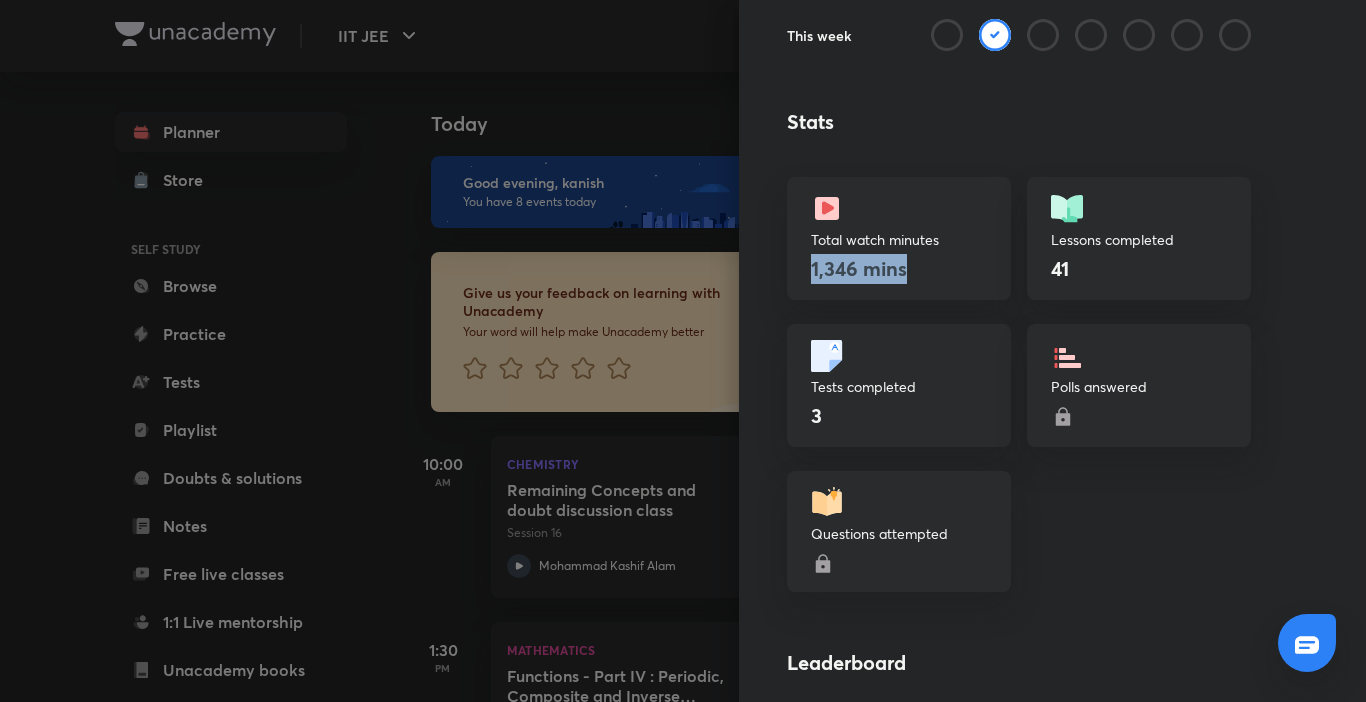 drag, startPoint x: 891, startPoint y: 272, endPoint x: 786, endPoint y: 261, distance: 105.574615 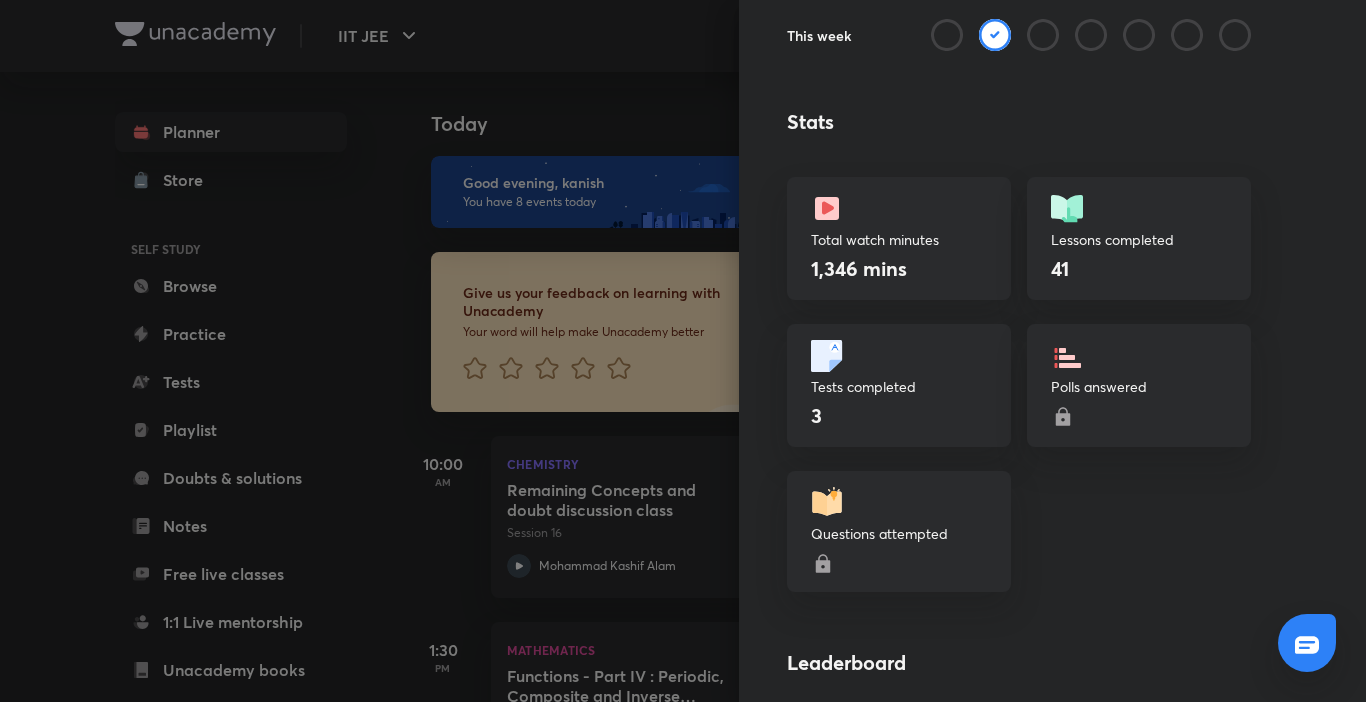 click on "Learning streak Watch 10 mins to achieve the daily goal Current 1 day Longest 23 days S M T W T F S Jul 13 - 19 Jul 20 - 26 Jul 27 - Aug 2 This week Stats Total watch minutes 1,346 mins Lessons completed 41 Tests completed 3 Polls answered Questions attempted Leaderboard IIT JEE Today Sanjeet Vikharankar 768 mins  •  1 day streak Tanishq Vijay 753 mins  •  3 days streak ritesh Agarwal 653 mins  •  3 days streak #5210 You + See full leaderboard Knowledge hats Teachers' Day hat Unlocked on Sep 1, 2023 Dedicate Blue Hat Unlocked on Jul 28, 2025 Dedicate Green Hat Unlocked on Jul 18, 2025 Dedicate Orange Hat Unlocked on Jul 12, 2025 Dedicate Yellow Hat Unlocked on Jul 11, 2025 Dedicate White Hat Unlocked on Jul 11, 2025 Dedicate Welcome to Unacademy! Joined on Jul 7, 2025 Purple Hat Unlock at 5K learning minutes" at bounding box center (1052, 351) 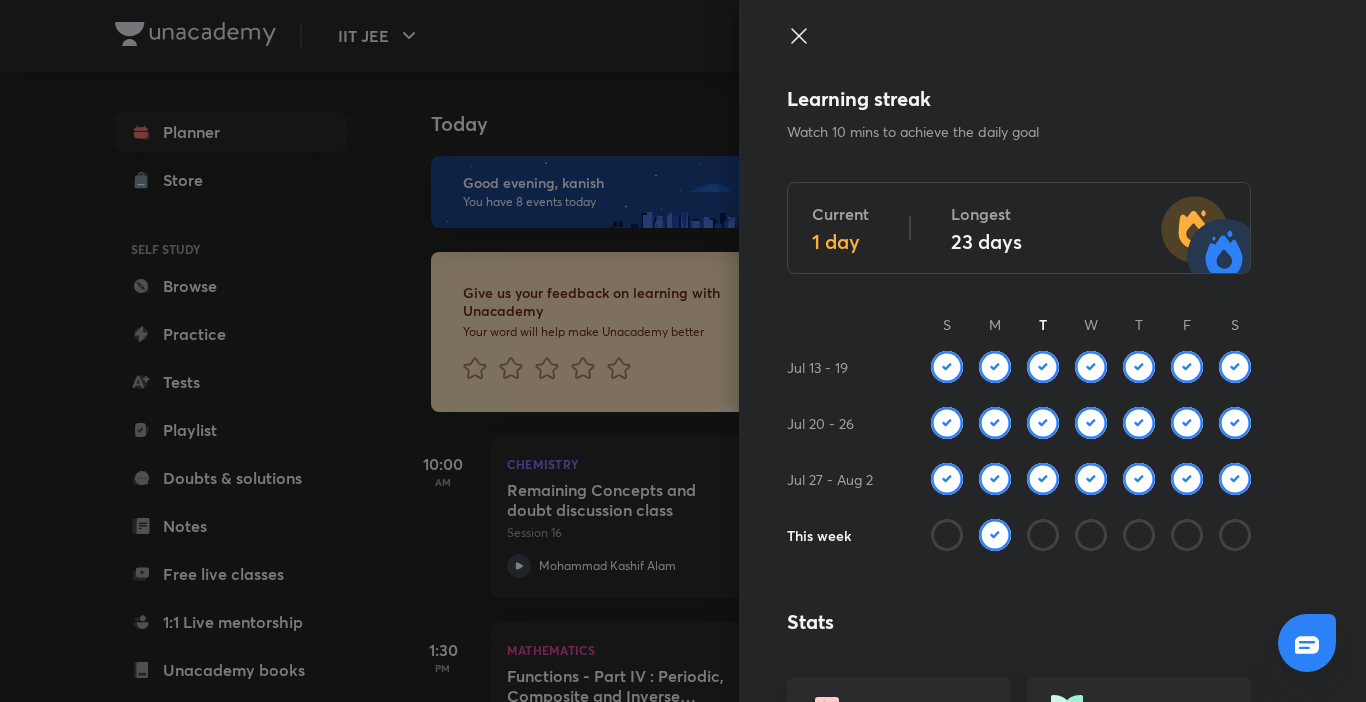 scroll, scrollTop: 500, scrollLeft: 0, axis: vertical 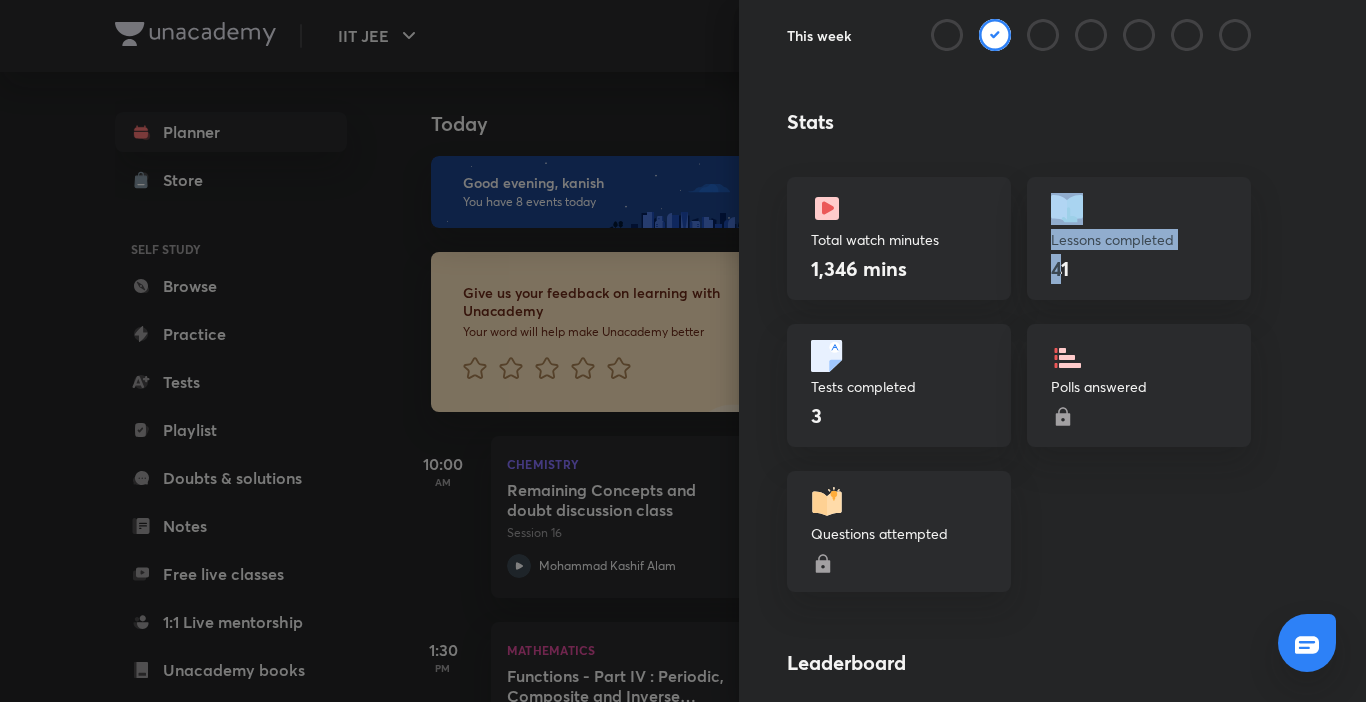 drag, startPoint x: 1024, startPoint y: 267, endPoint x: 988, endPoint y: 263, distance: 36.221542 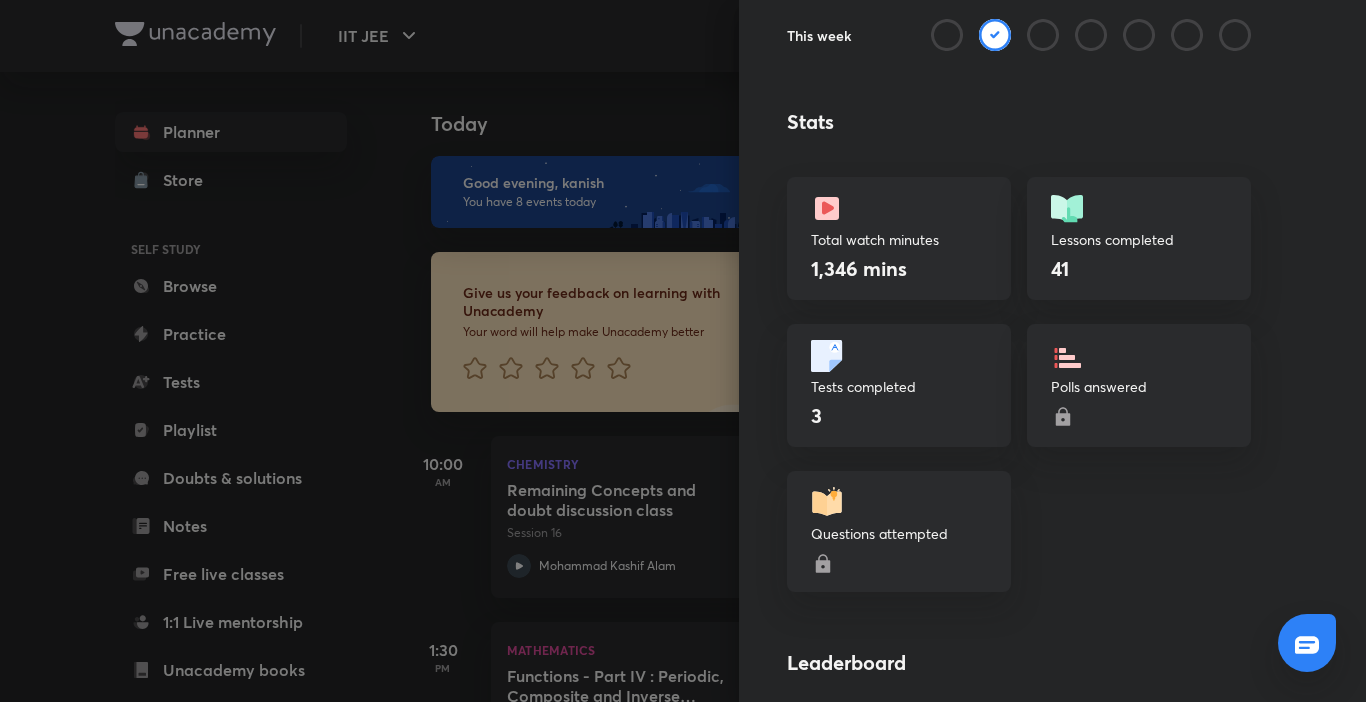 click on "Learning streak Watch 10 mins to achieve the daily goal Current 1 day Longest 23 days S M T W T F S Jul 13 - 19 Jul 20 - 26 Jul 27 - Aug 2 This week Stats Total watch minutes 1,346 mins Lessons completed 41 Tests completed 3 Polls answered Questions attempted Leaderboard IIT JEE Today Sanjeet Vikharankar 768 mins  •  1 day streak Tanishq Vijay 753 mins  •  3 days streak ritesh Agarwal 653 mins  •  3 days streak #5210 You + See full leaderboard Knowledge hats Teachers' Day hat Unlocked on Sep 1, 2023 Dedicate Blue Hat Unlocked on Jul 28, 2025 Dedicate Green Hat Unlocked on Jul 18, 2025 Dedicate Orange Hat Unlocked on Jul 12, 2025 Dedicate Yellow Hat Unlocked on Jul 11, 2025 Dedicate White Hat Unlocked on Jul 11, 2025 Dedicate Welcome to Unacademy! Joined on Jul 7, 2025 Purple Hat Unlock at 5K learning minutes" at bounding box center (1052, 351) 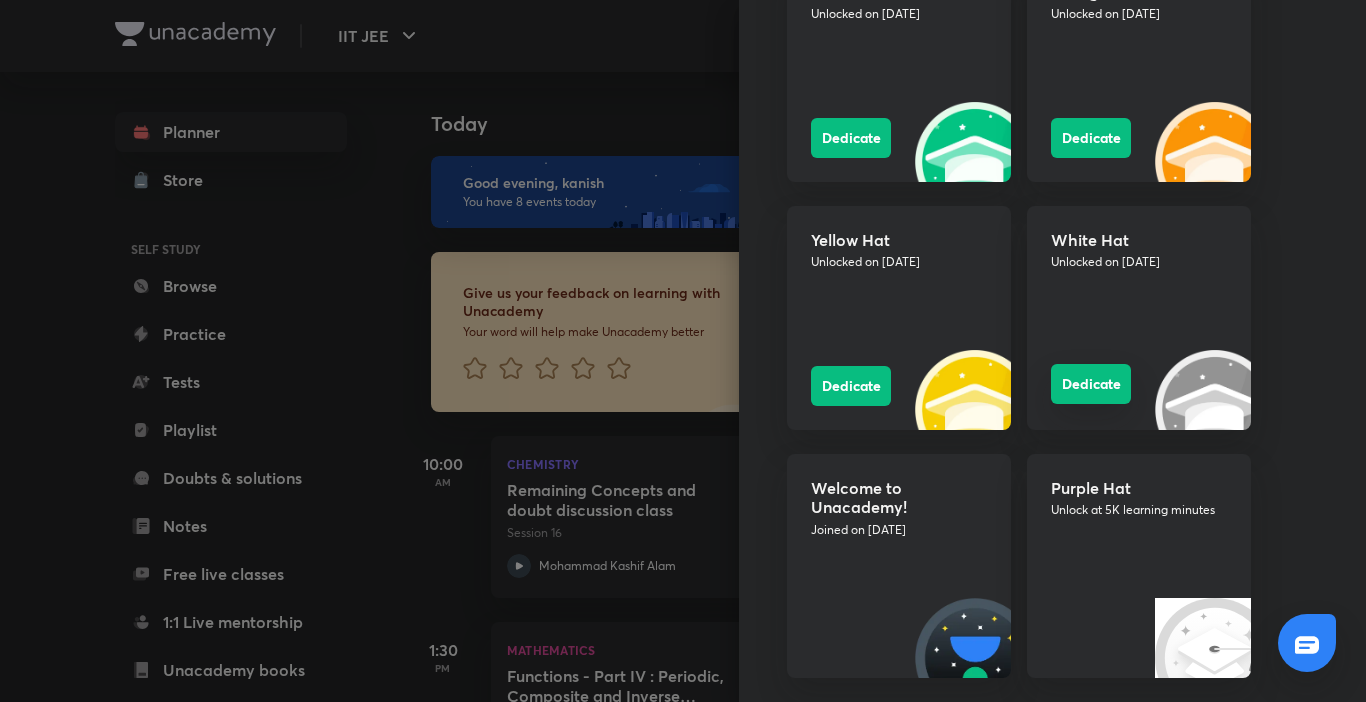 scroll, scrollTop: 1664, scrollLeft: 0, axis: vertical 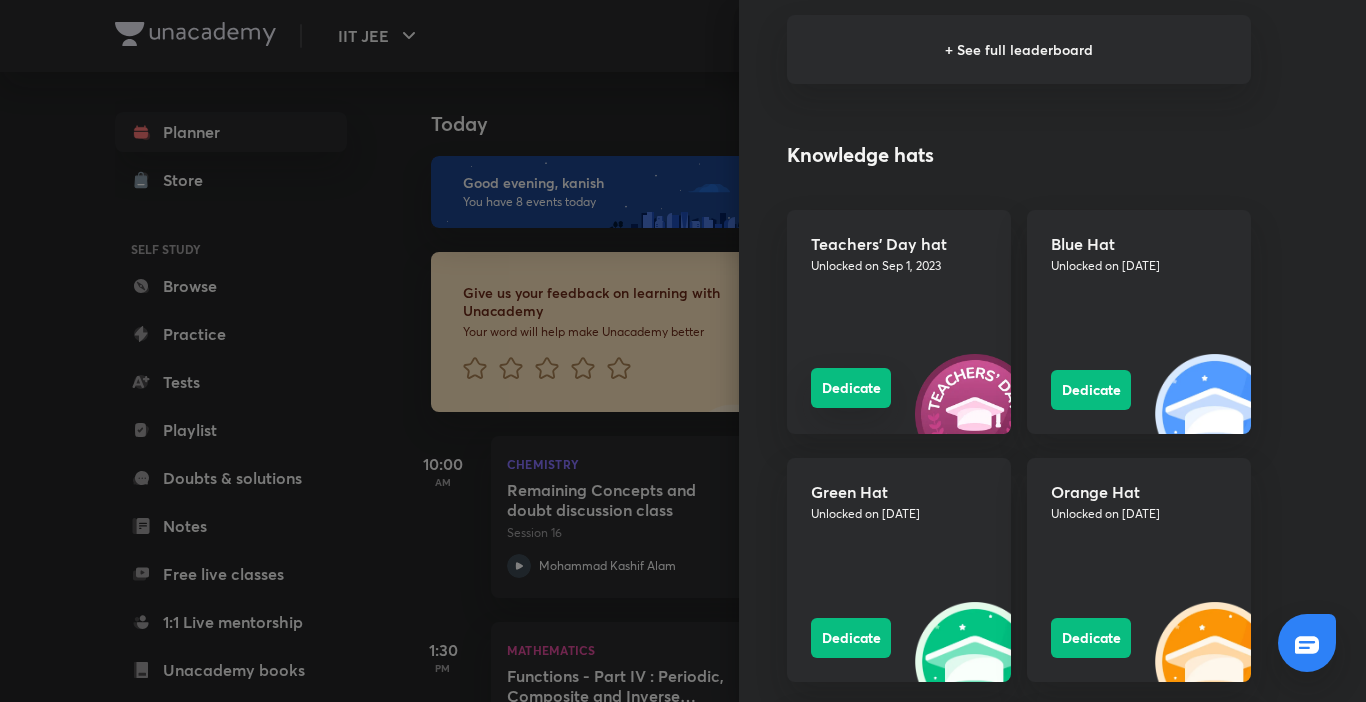 click on "Dedicate" at bounding box center (851, 388) 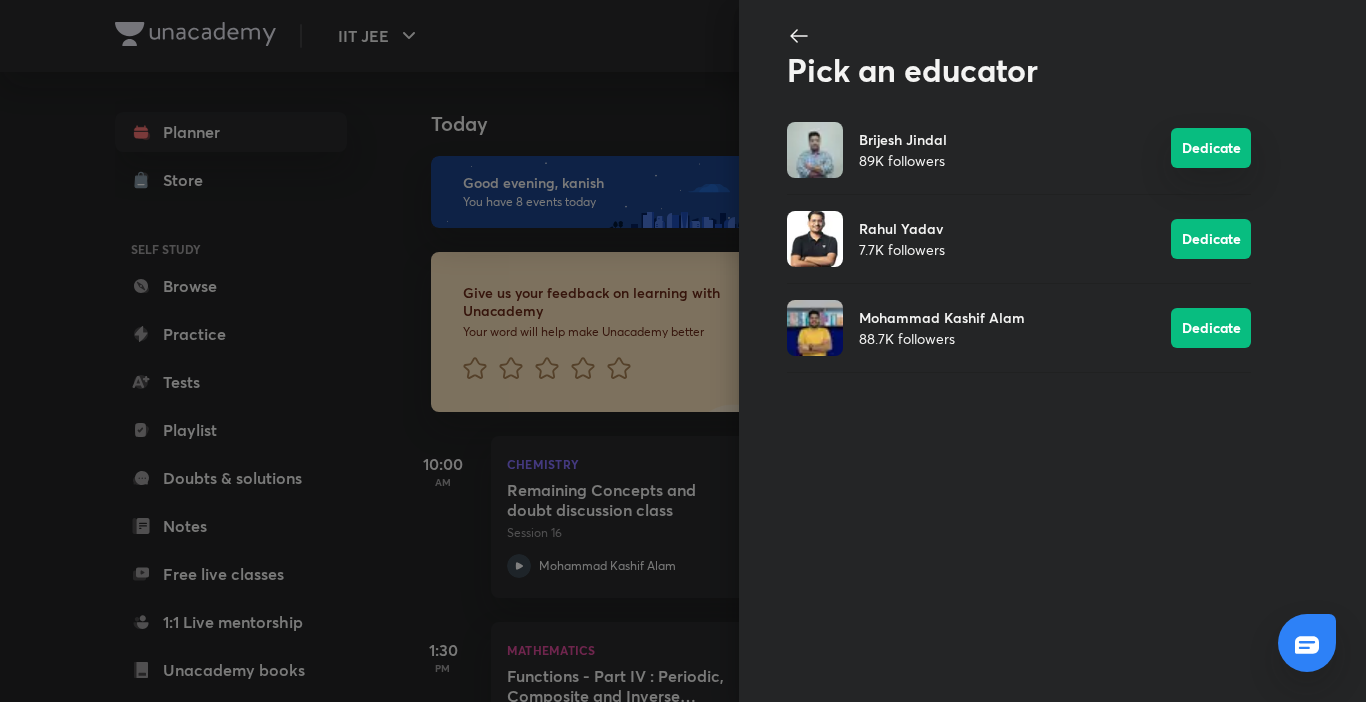 click on "Dedicate" at bounding box center (1211, 148) 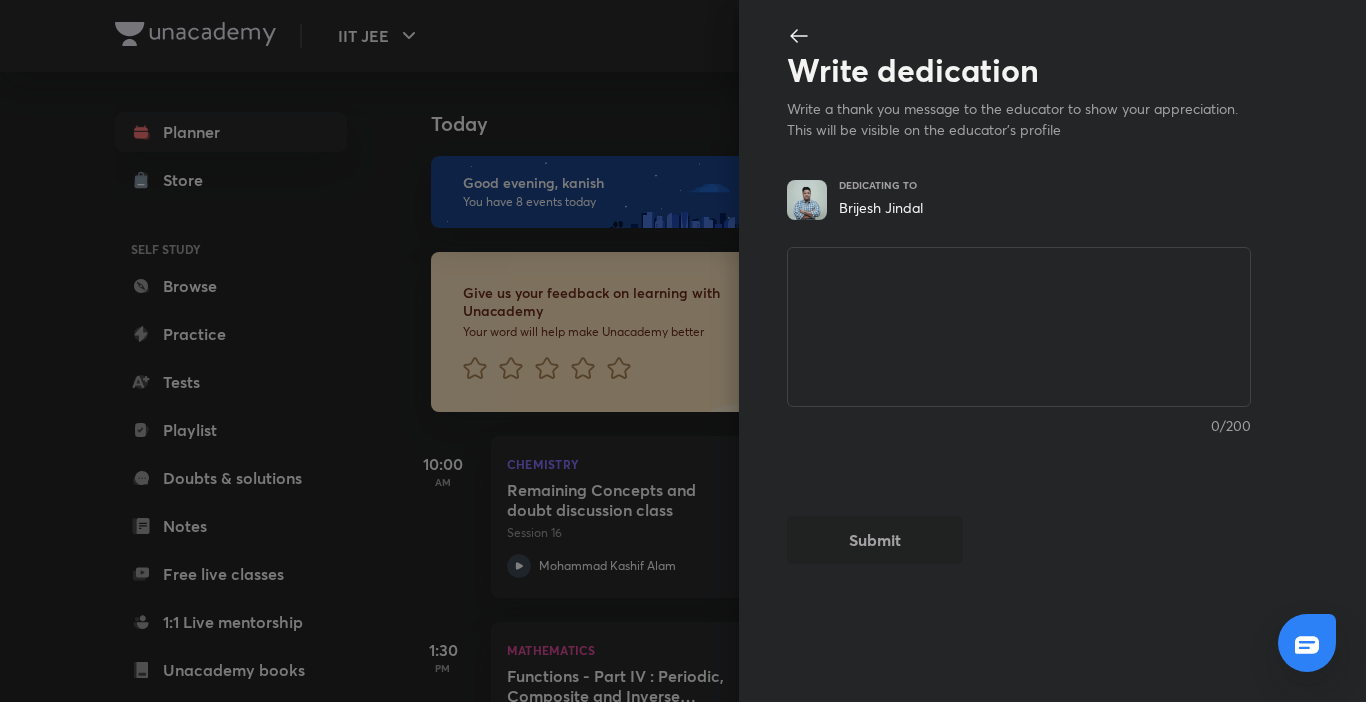 click 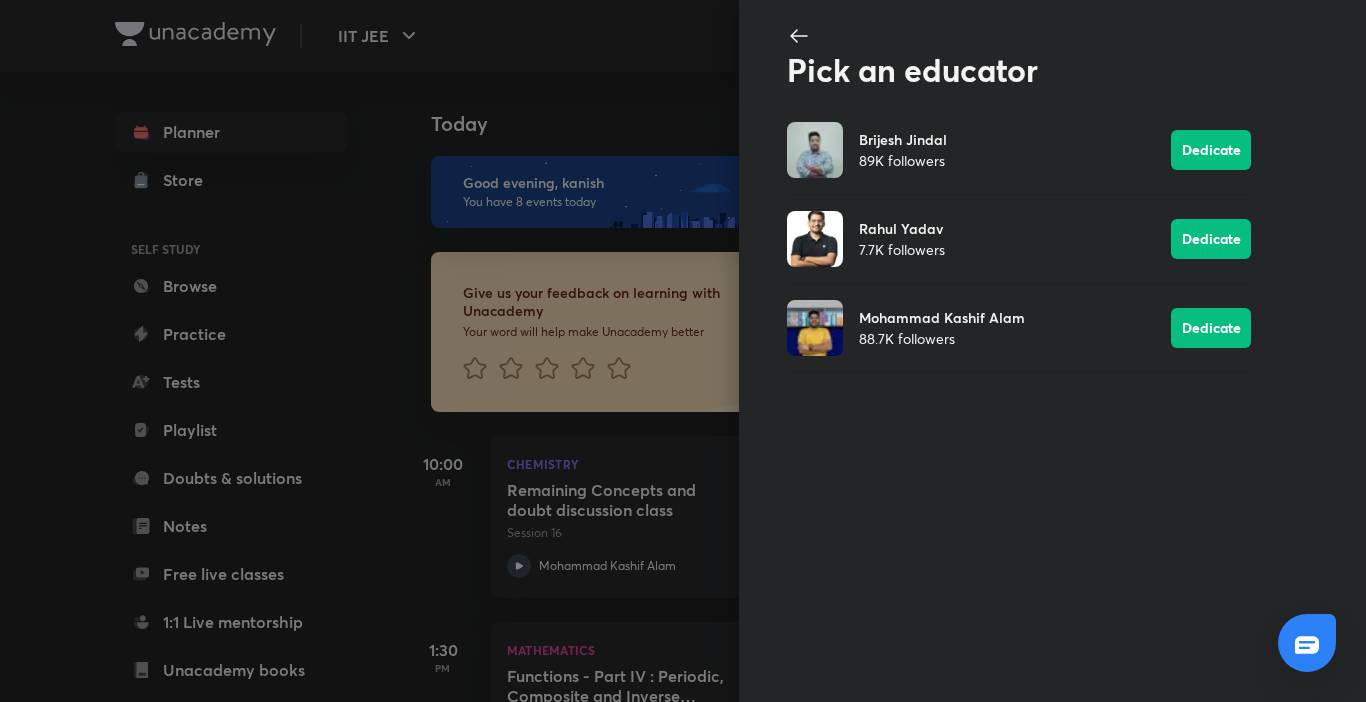 click 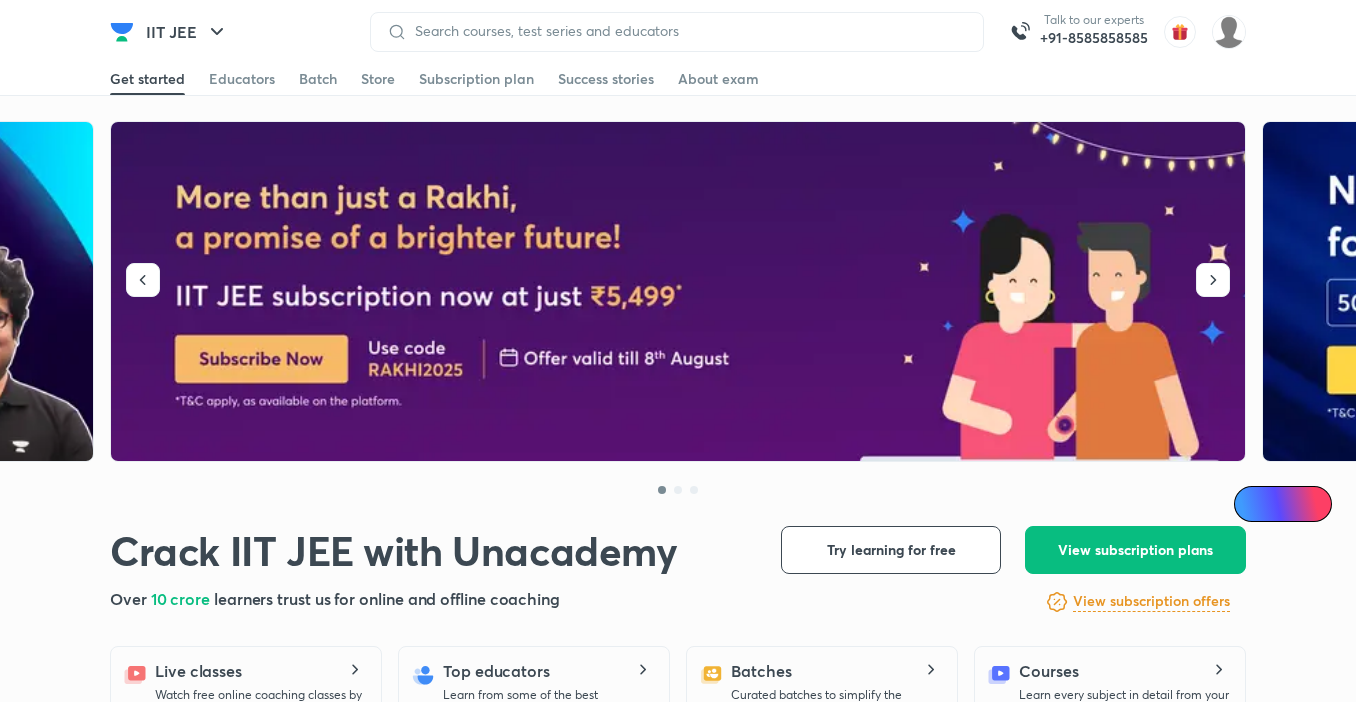 scroll, scrollTop: 0, scrollLeft: 0, axis: both 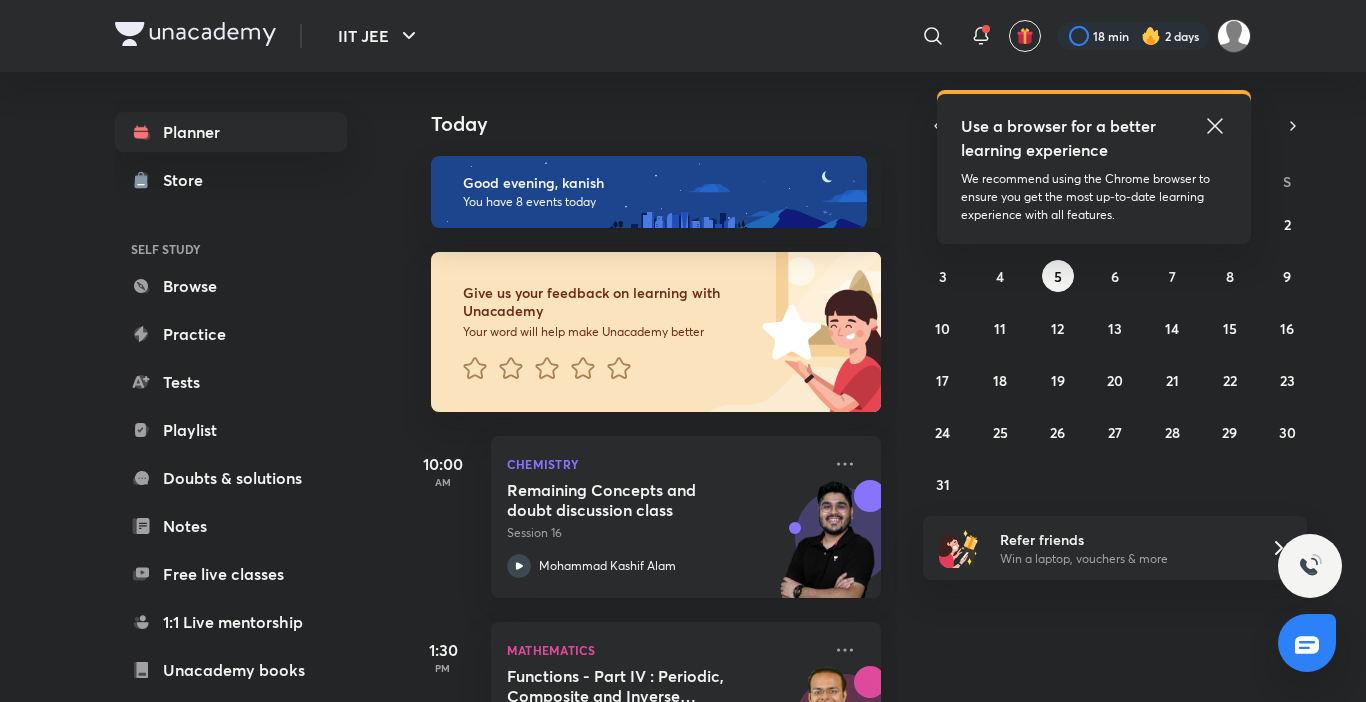 click 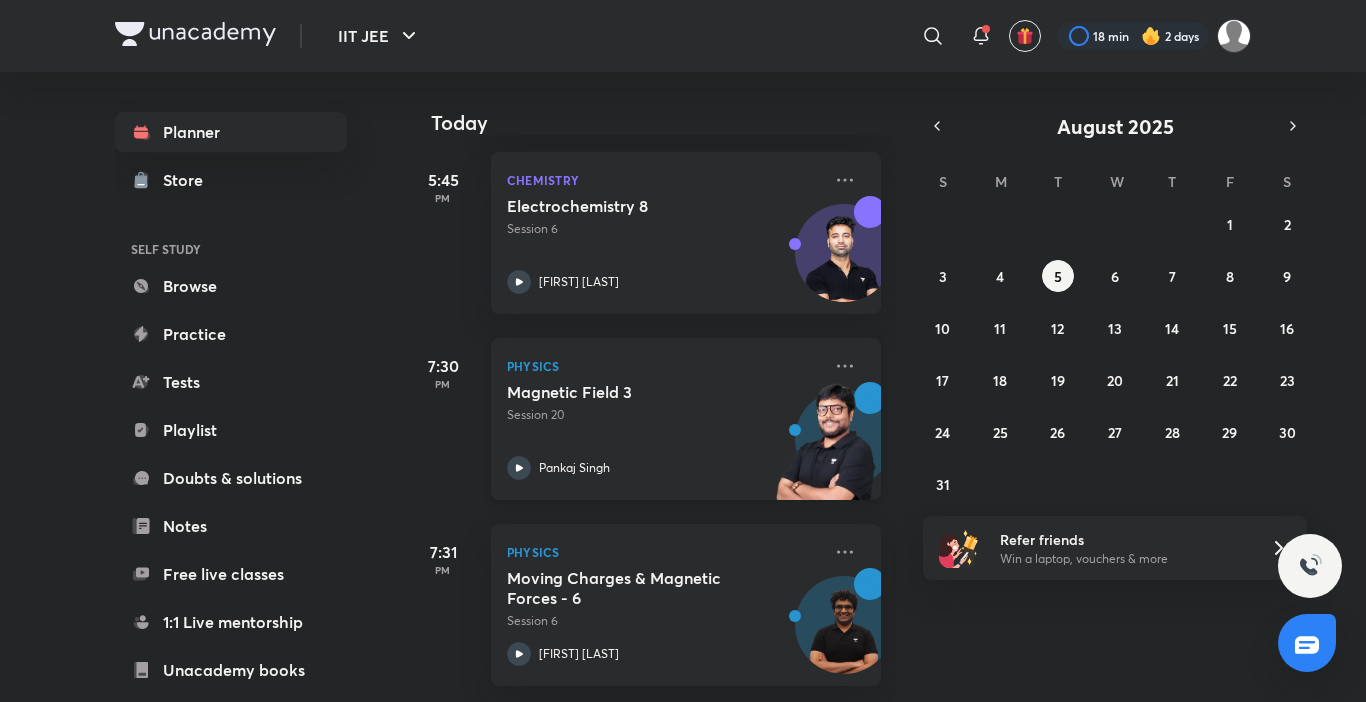scroll, scrollTop: 729, scrollLeft: 0, axis: vertical 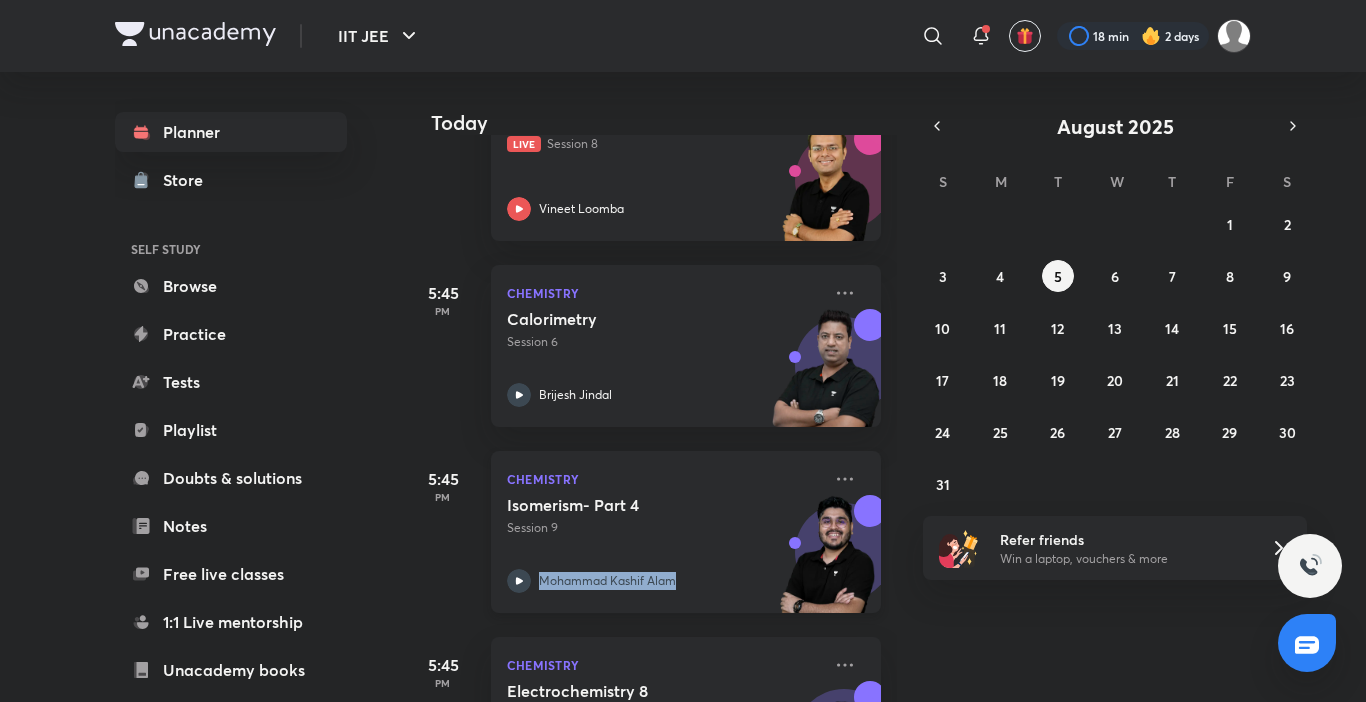 drag, startPoint x: 563, startPoint y: 581, endPoint x: 714, endPoint y: 597, distance: 151.84532 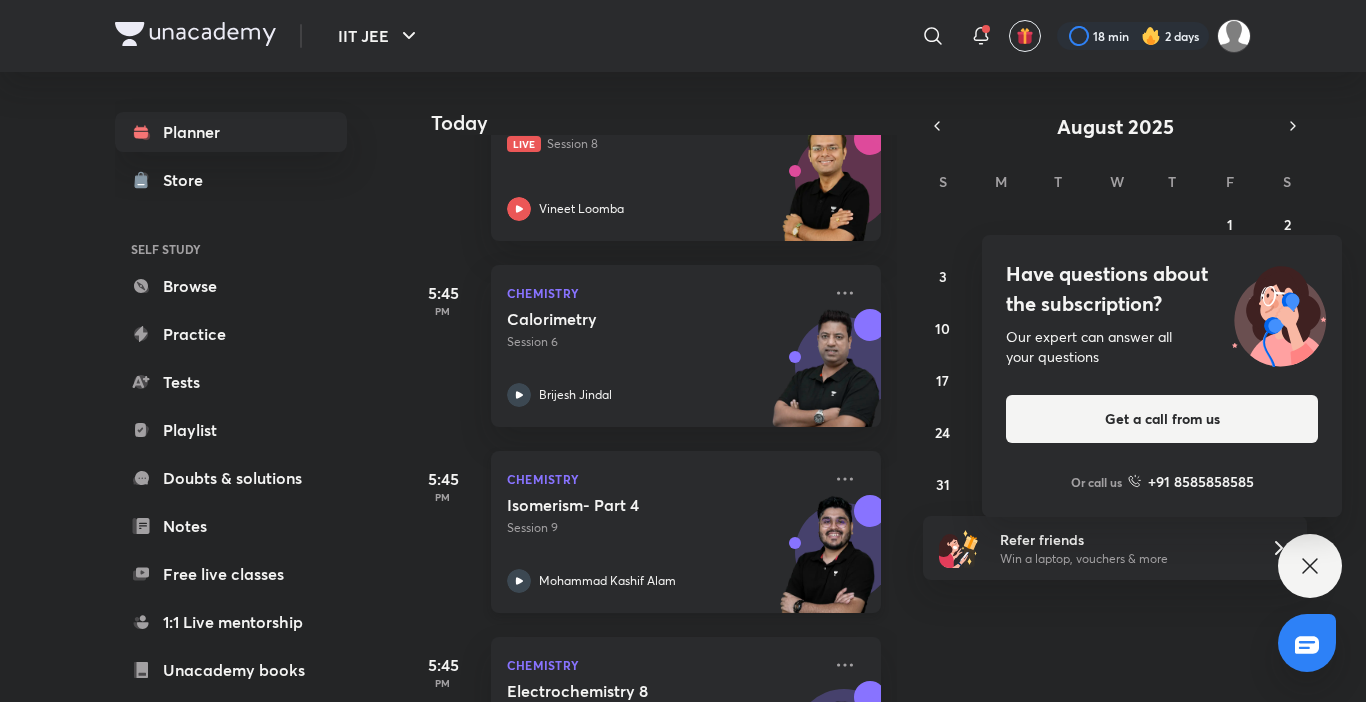 scroll, scrollTop: 1229, scrollLeft: 0, axis: vertical 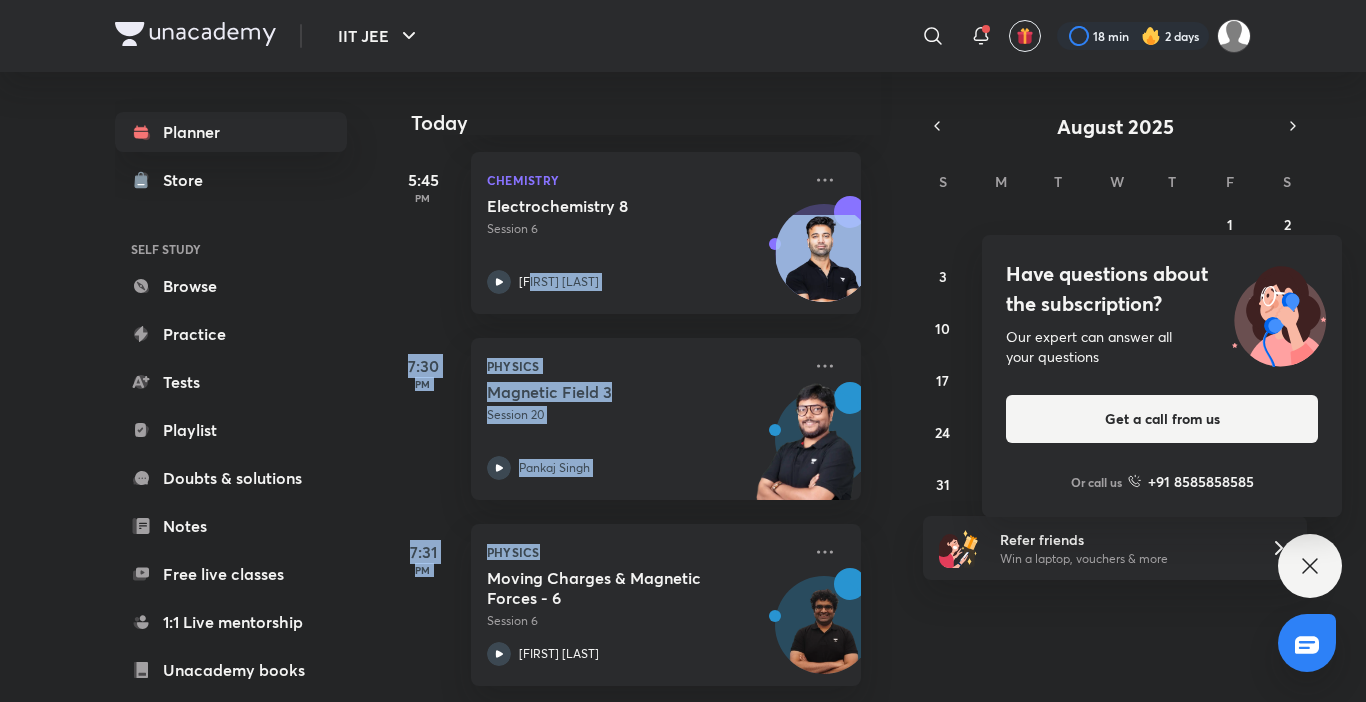 drag, startPoint x: 560, startPoint y: 265, endPoint x: 1284, endPoint y: 698, distance: 843.6024 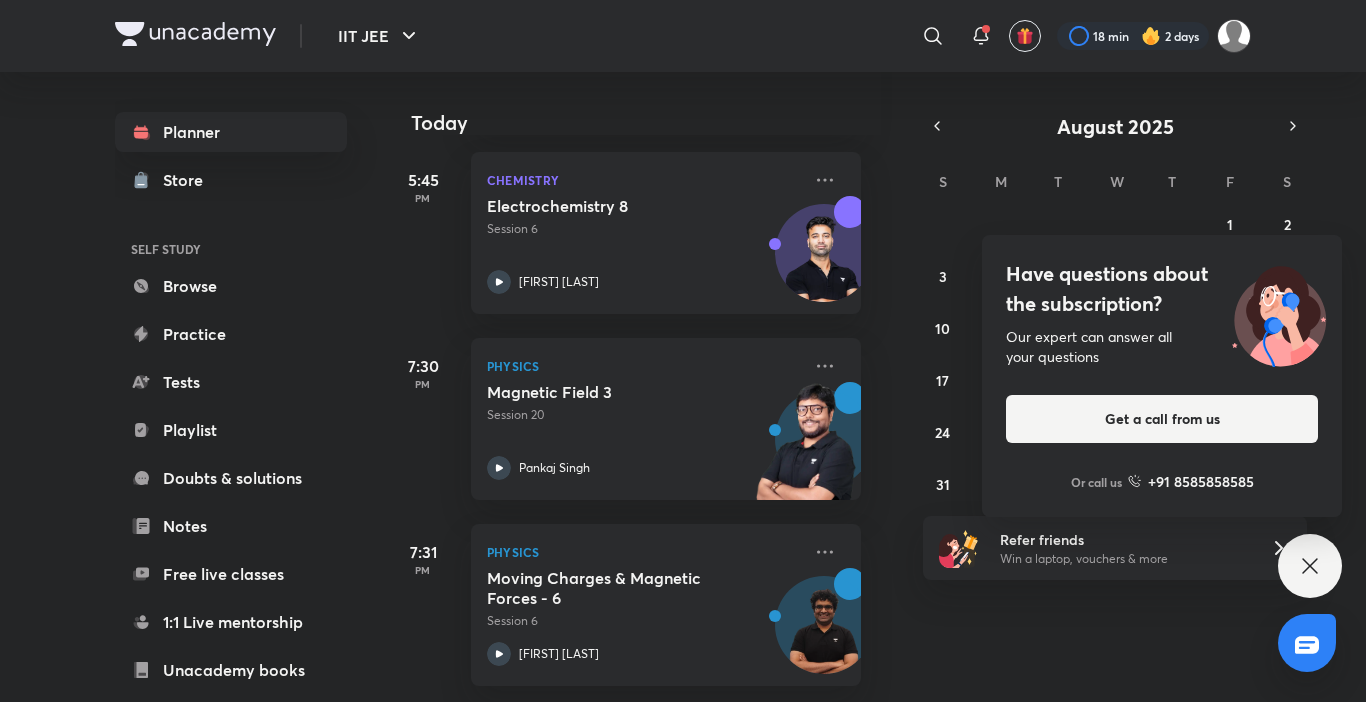 drag, startPoint x: 1155, startPoint y: 639, endPoint x: 1147, endPoint y: 664, distance: 26.24881 